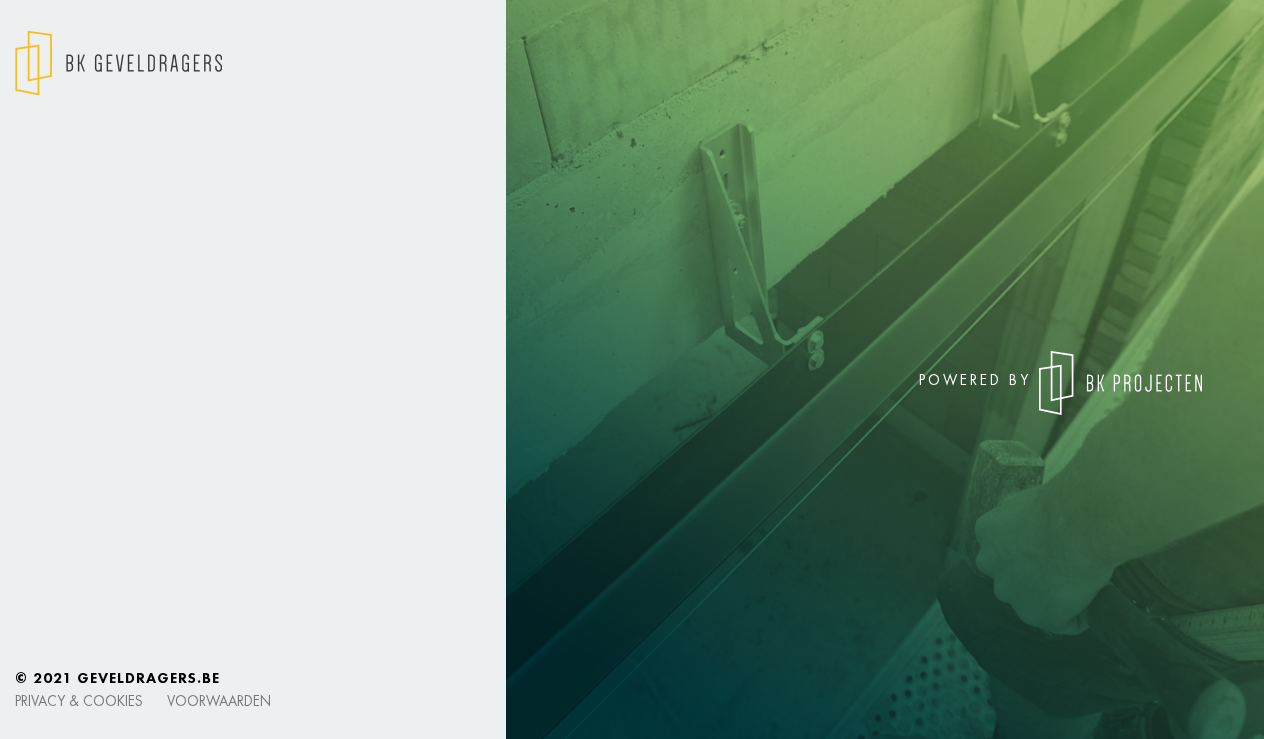 scroll, scrollTop: 0, scrollLeft: 0, axis: both 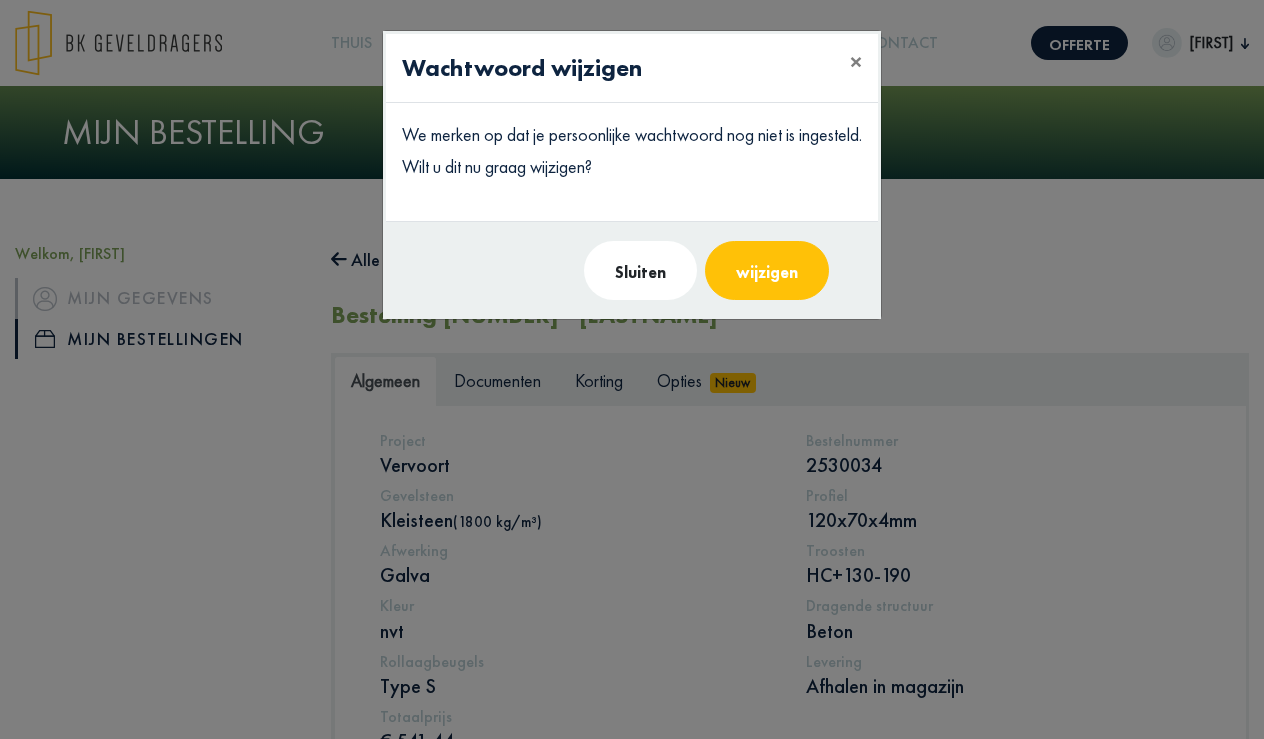 click on "wijzigen" 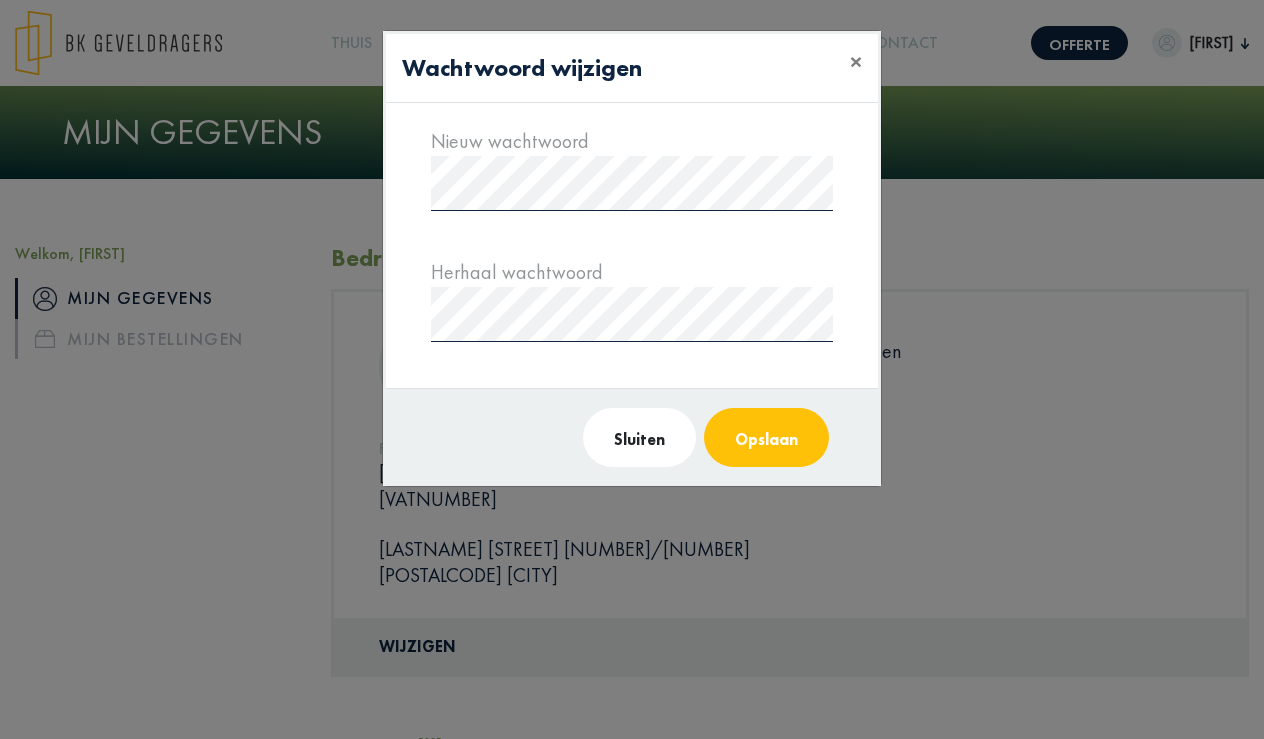 click on "Opslaan" 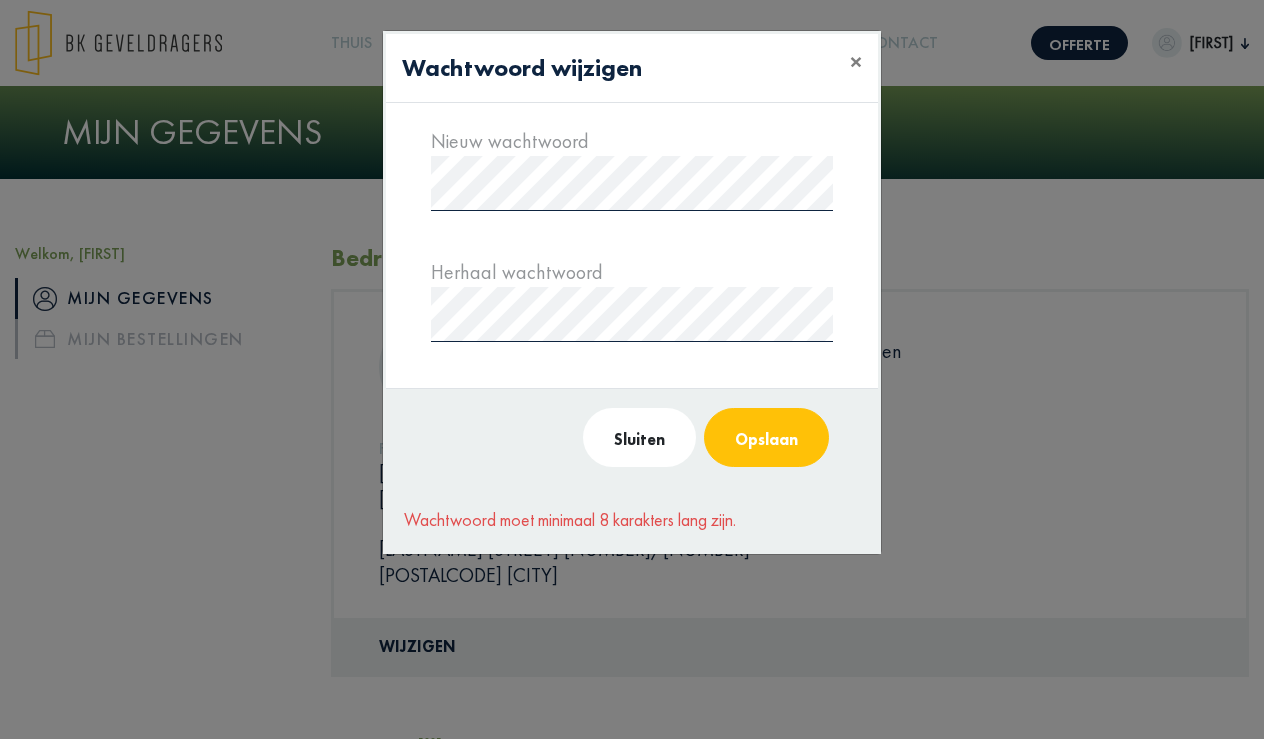 click on "Opslaan" 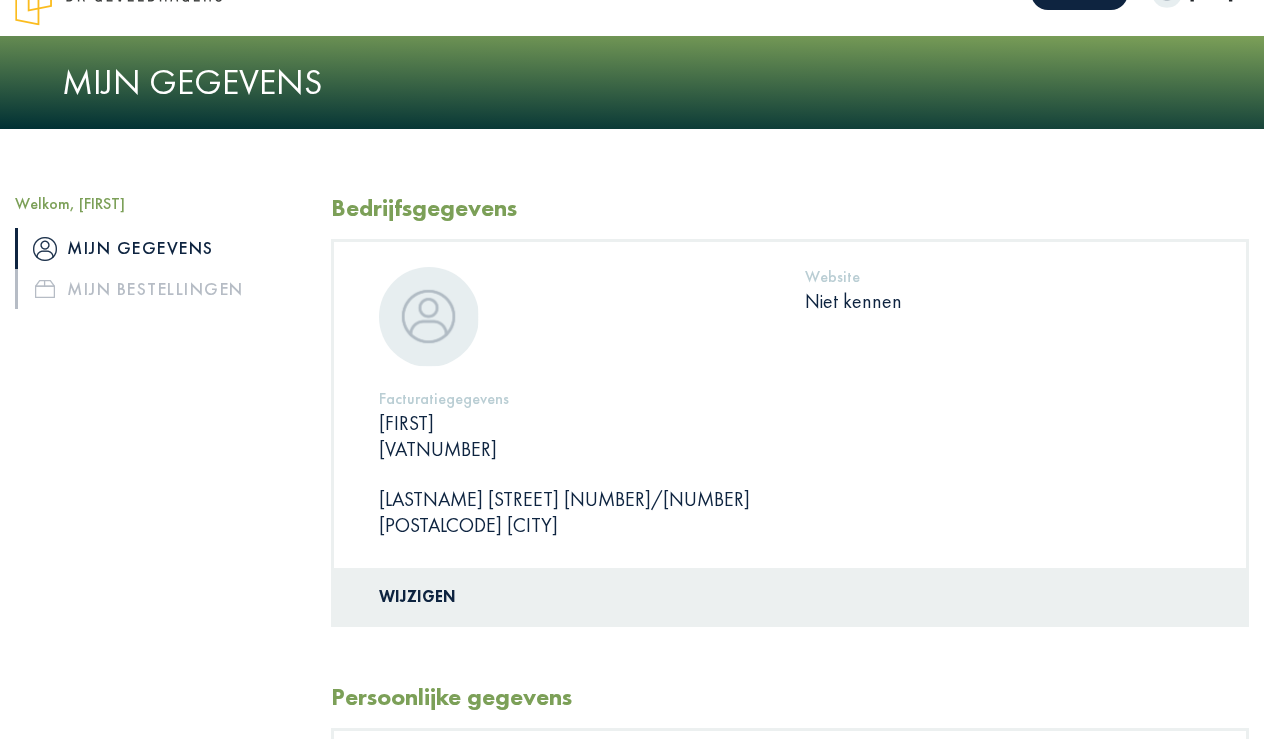 scroll, scrollTop: 0, scrollLeft: 0, axis: both 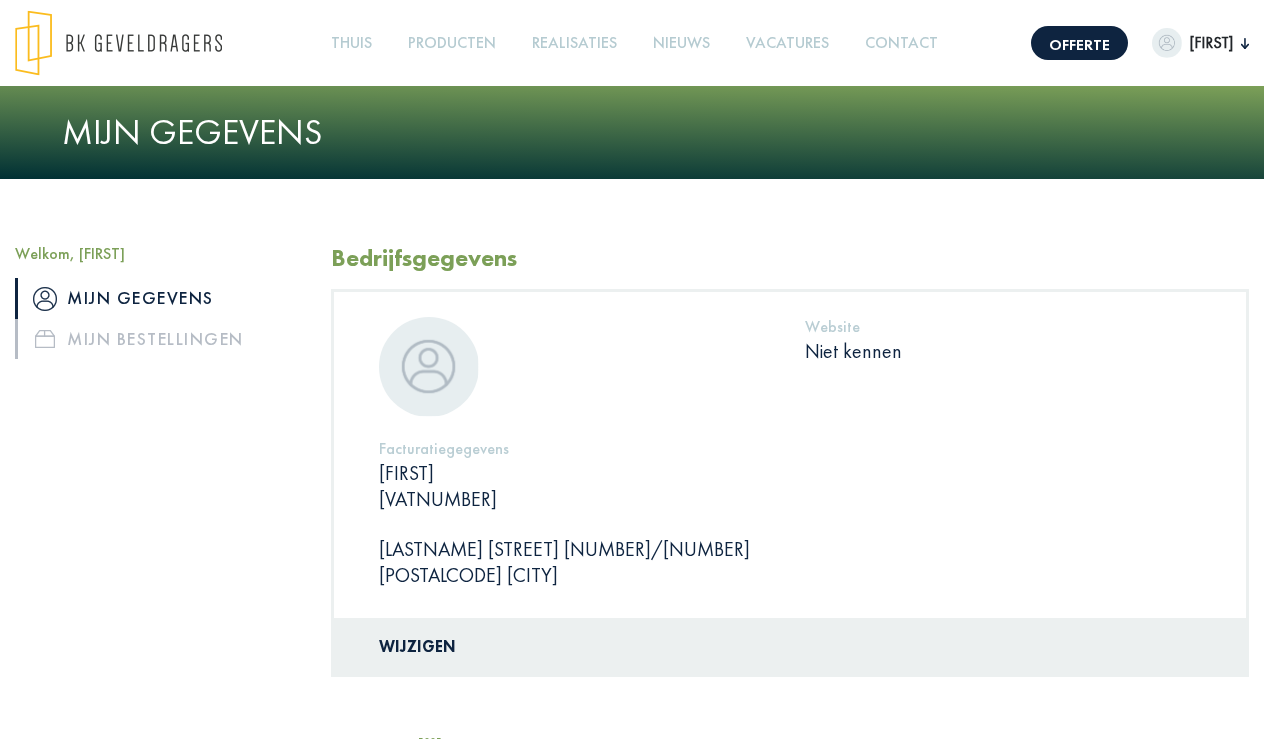 click on "[NAME]" at bounding box center (1211, 42) 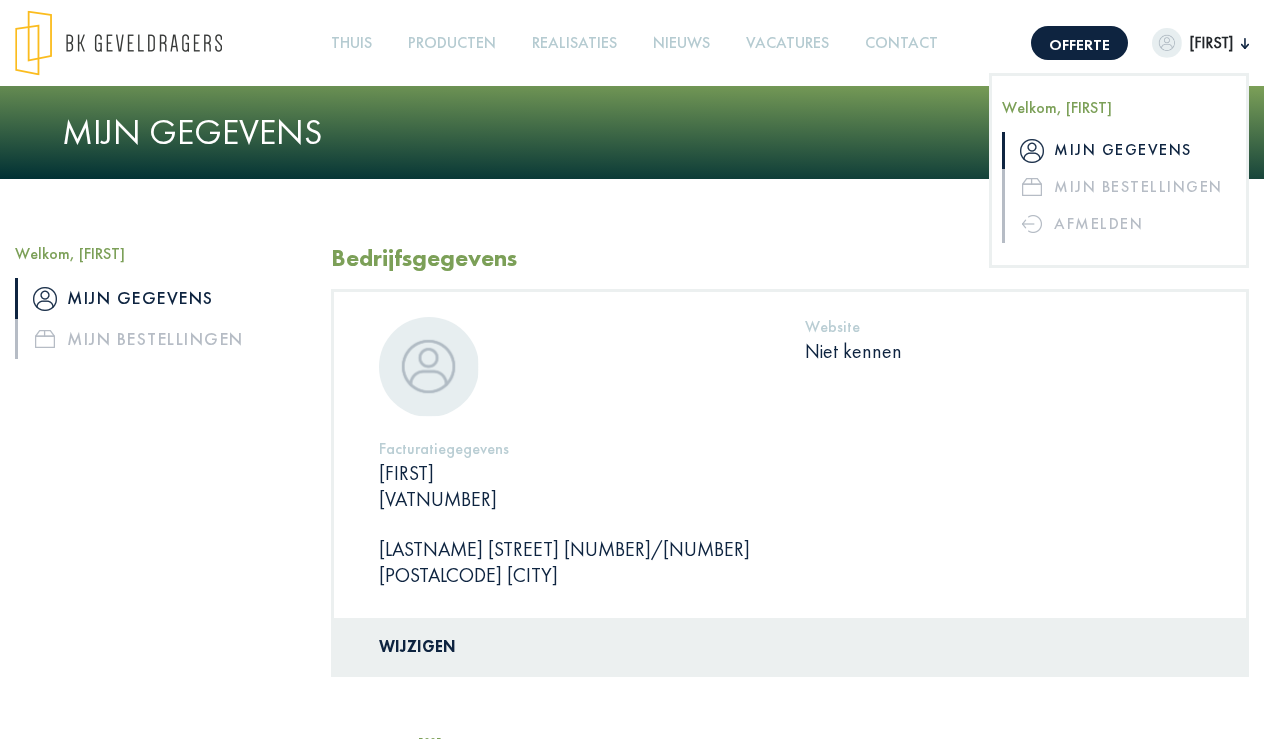 click on "Mijn gegevens" 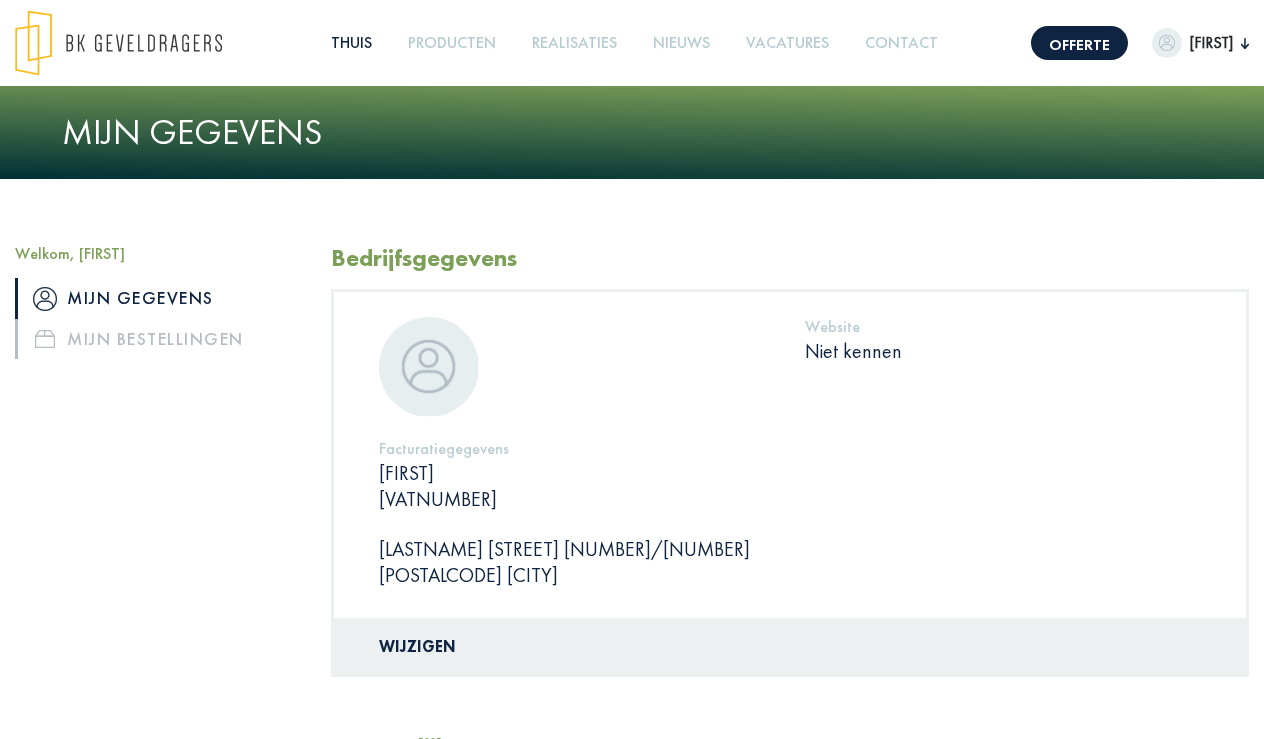 click on "Thuis" at bounding box center [351, 42] 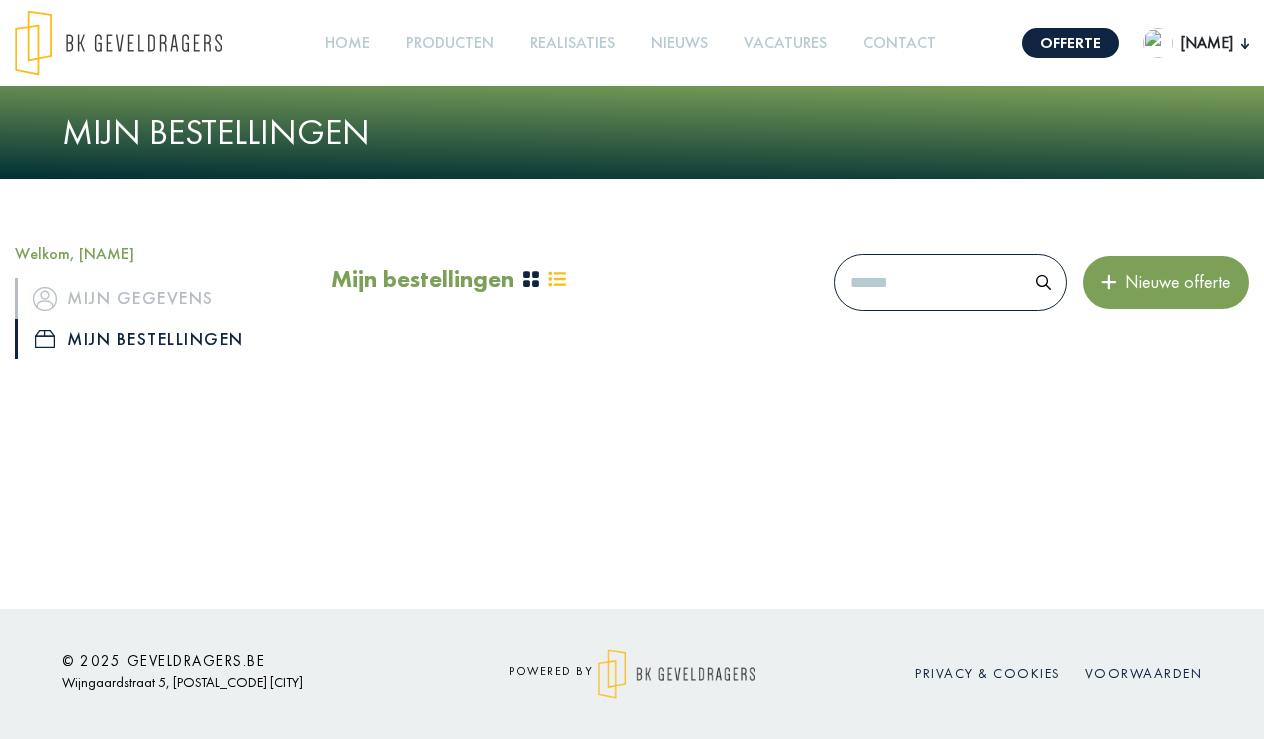 scroll, scrollTop: 0, scrollLeft: 0, axis: both 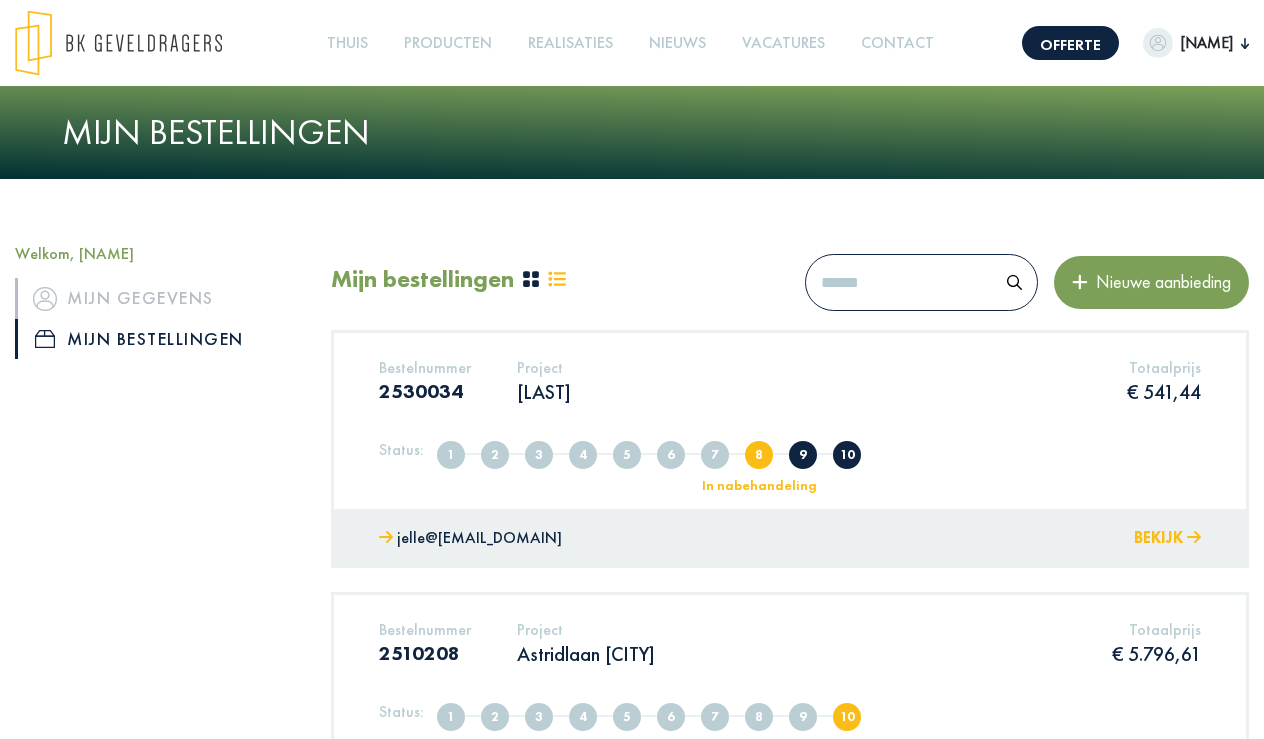 click on "Bekijk" 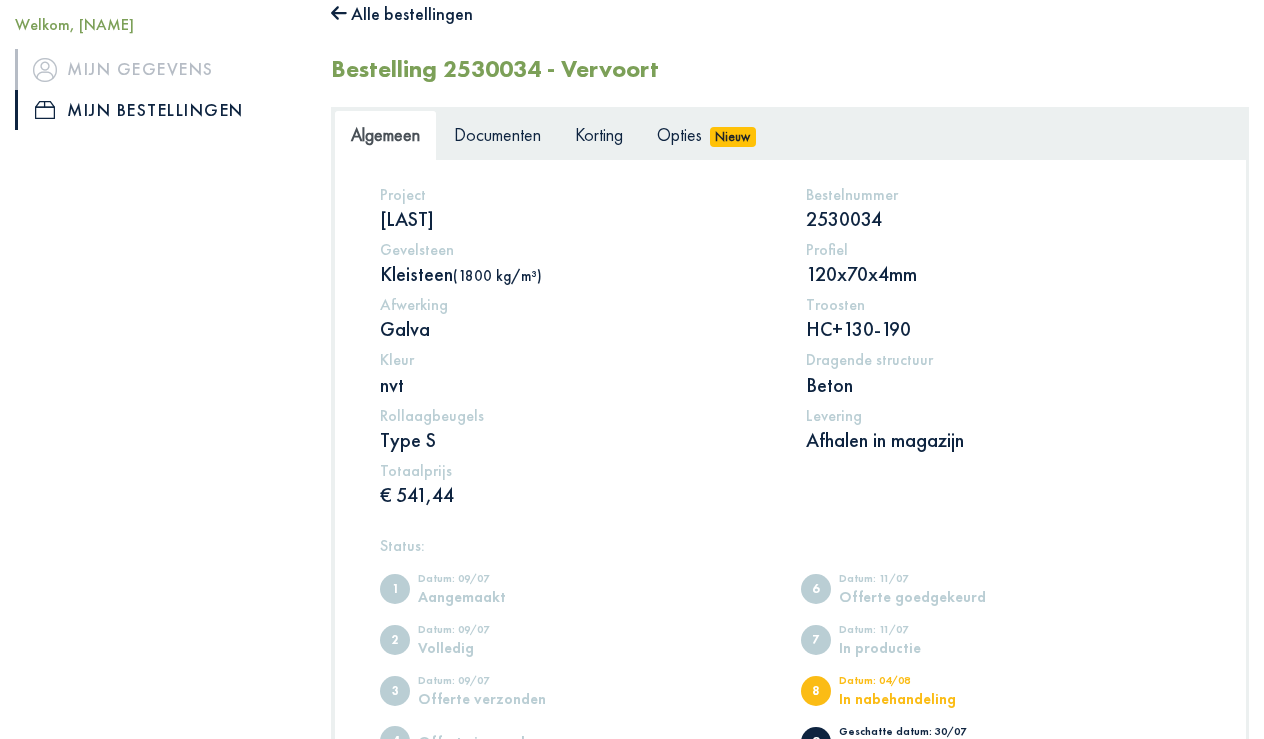 scroll, scrollTop: 237, scrollLeft: 0, axis: vertical 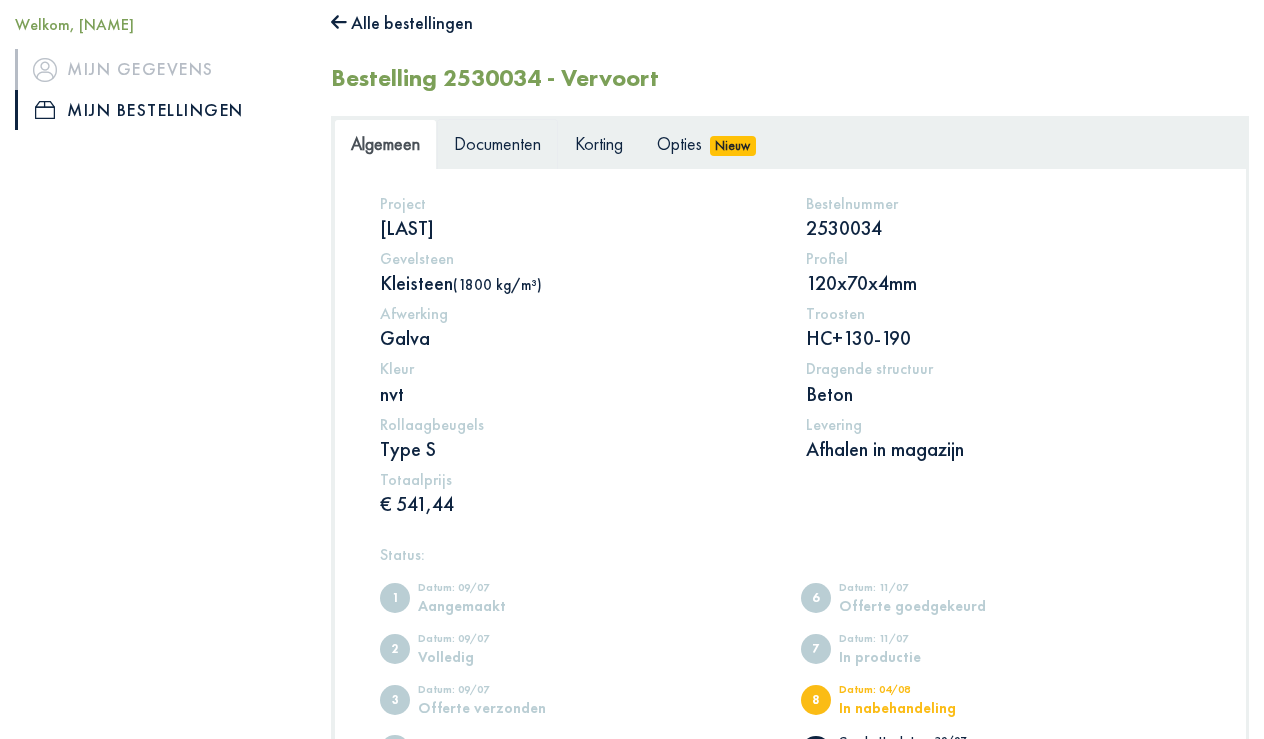 click on "Documenten" at bounding box center (497, 143) 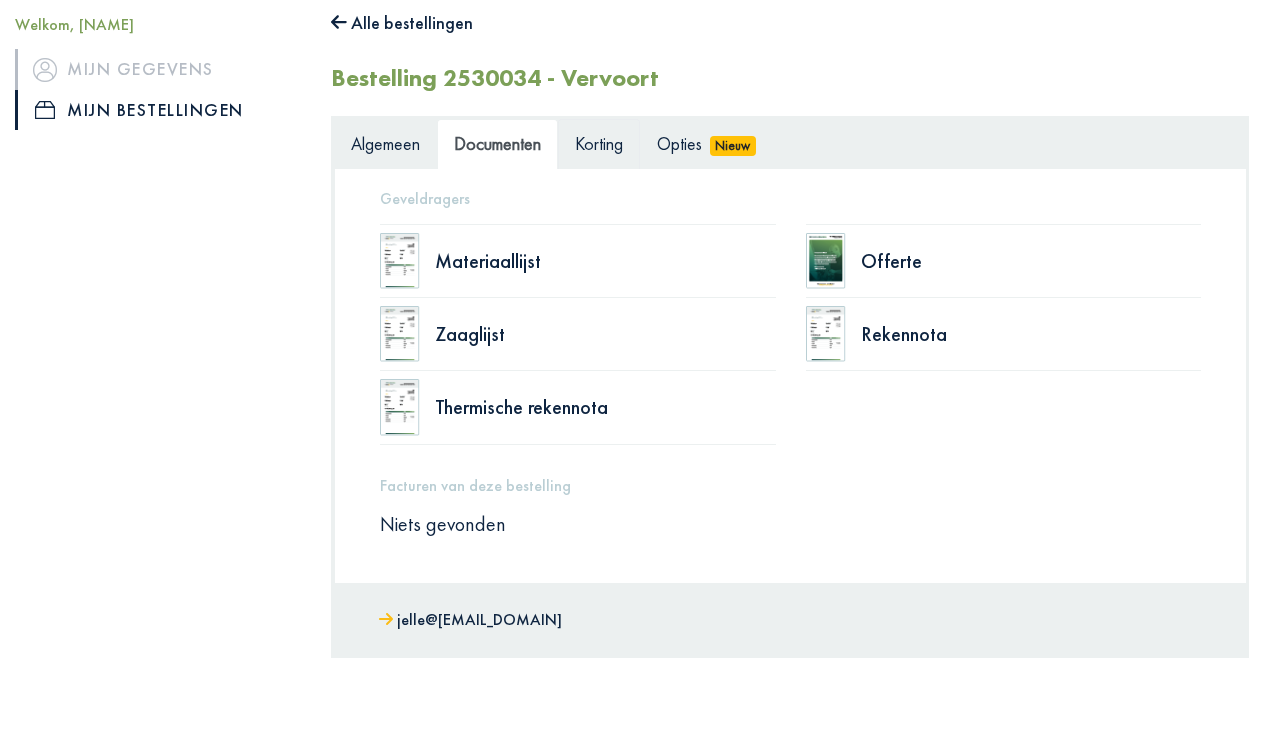 click on "Korting" at bounding box center [599, 143] 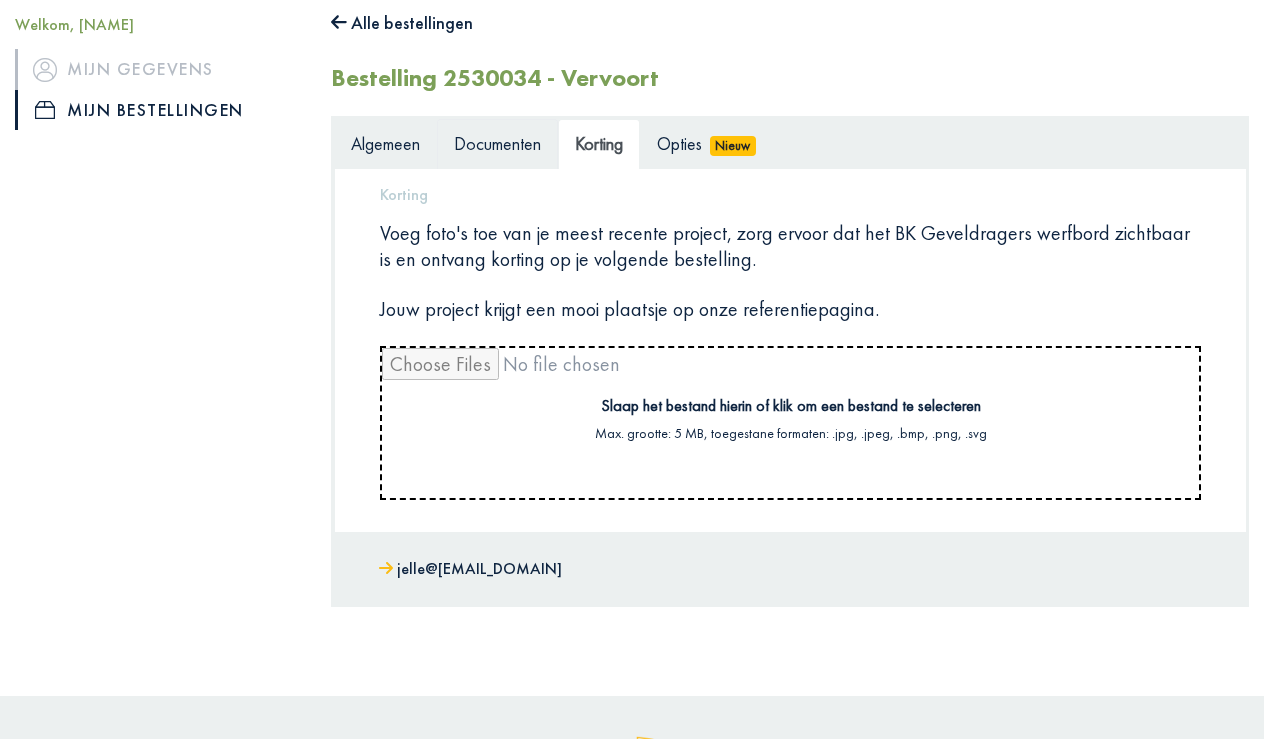 click on "Documenten" at bounding box center [497, 143] 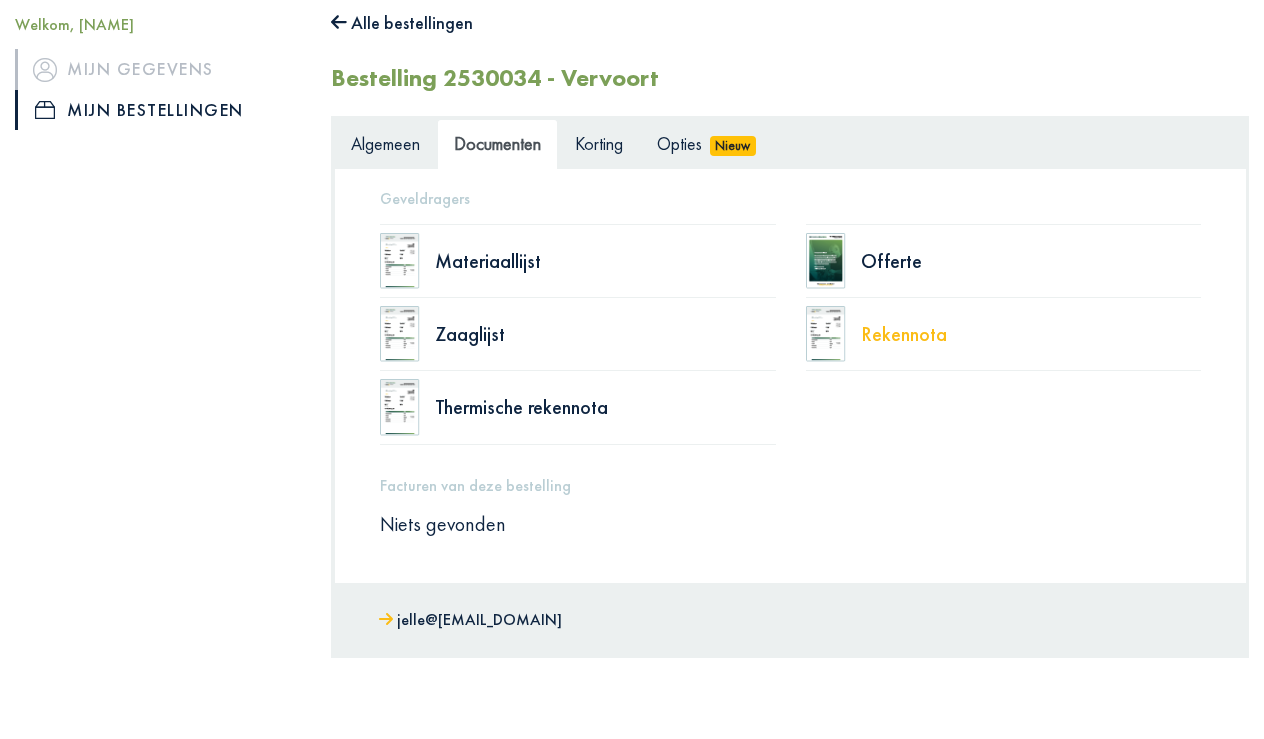 click on "Rekennota" at bounding box center [904, 334] 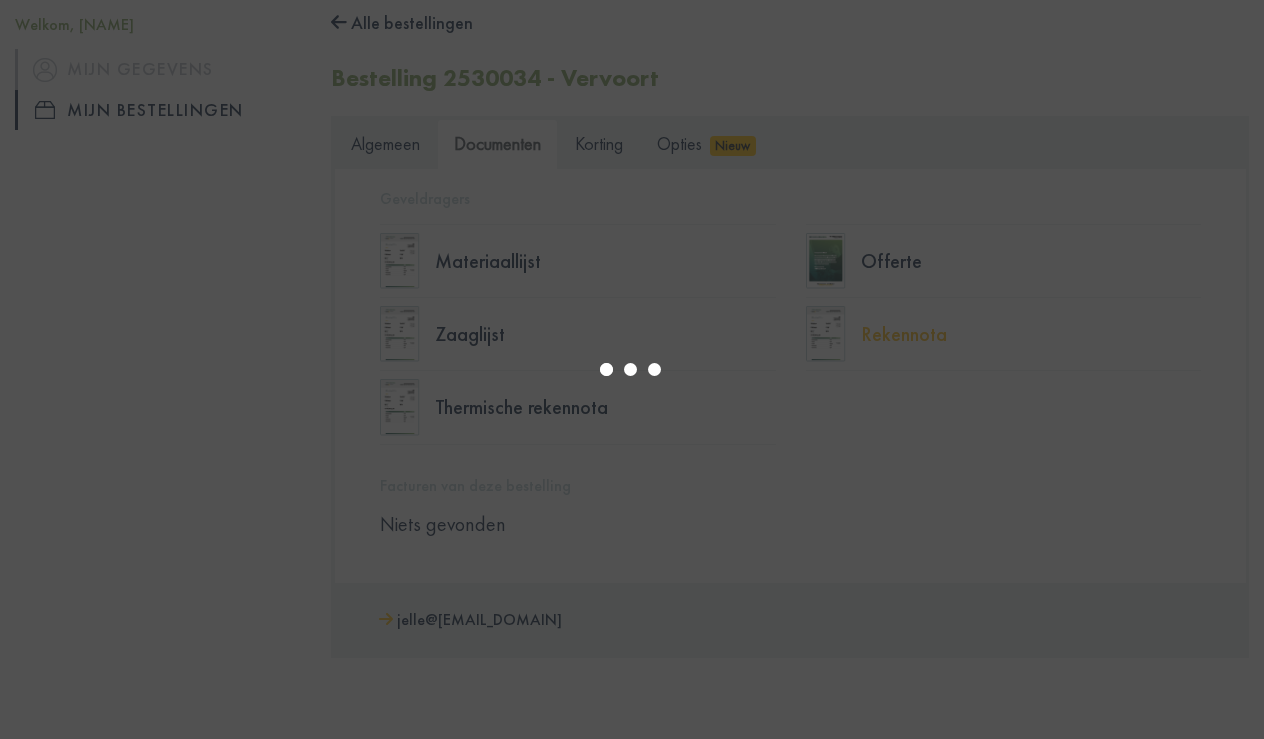 select on "******" 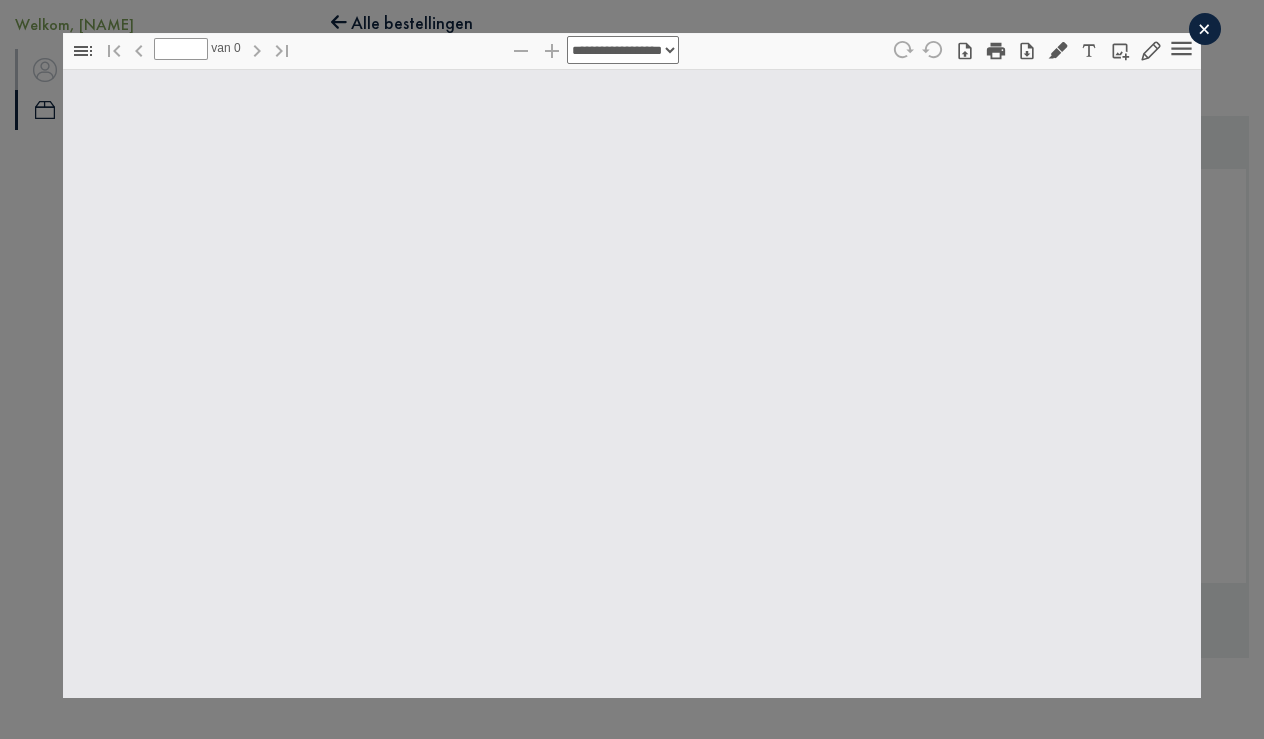 type on "*" 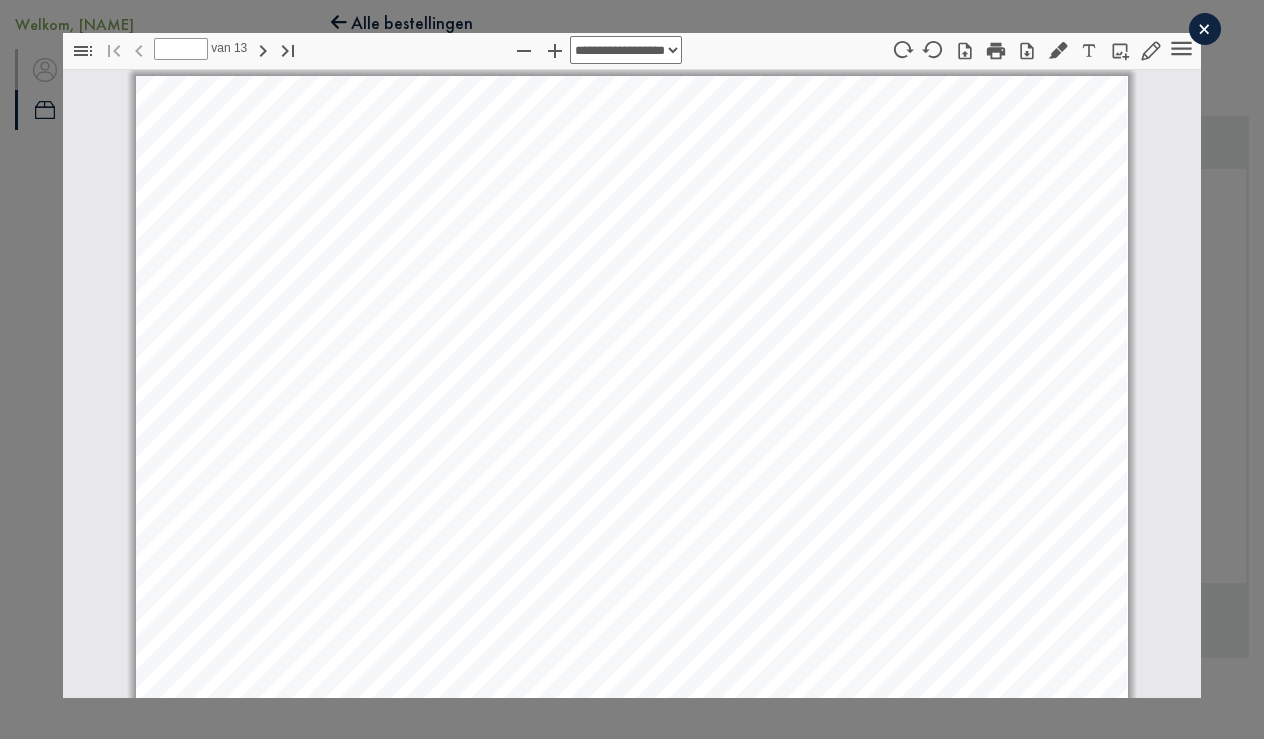 scroll, scrollTop: 10, scrollLeft: 0, axis: vertical 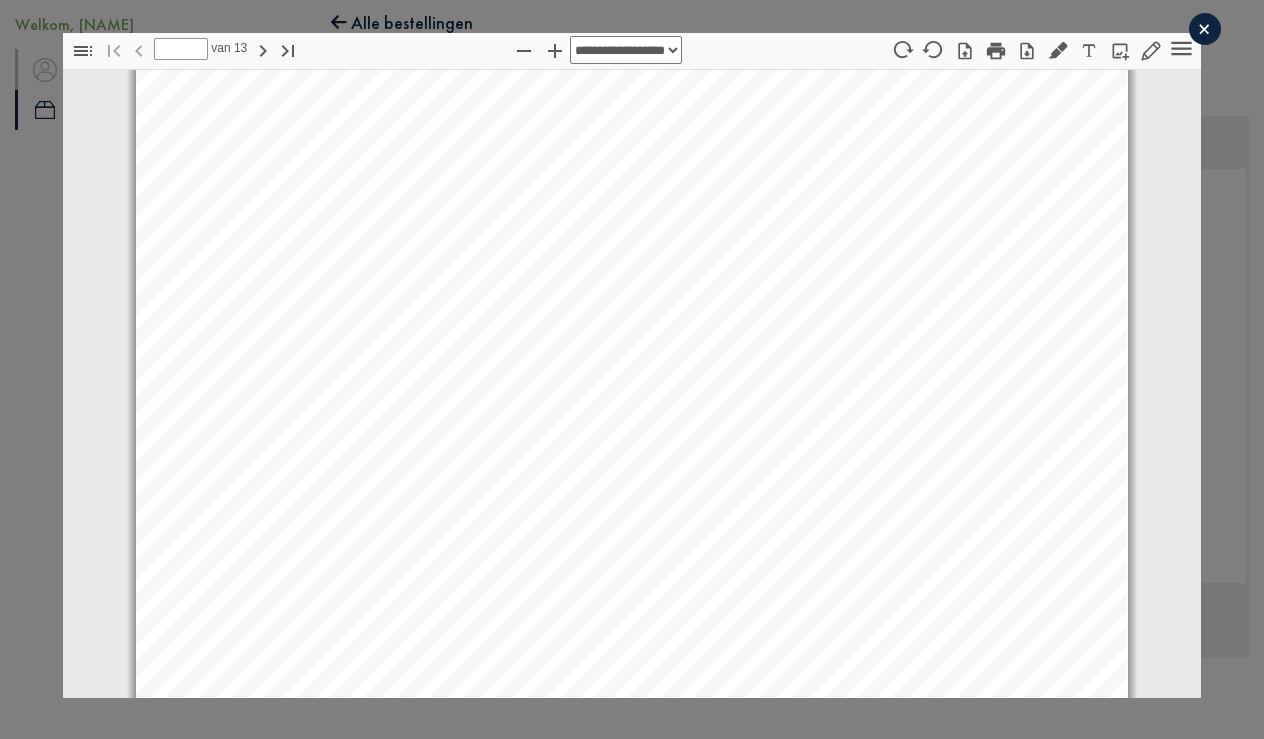 select on "****" 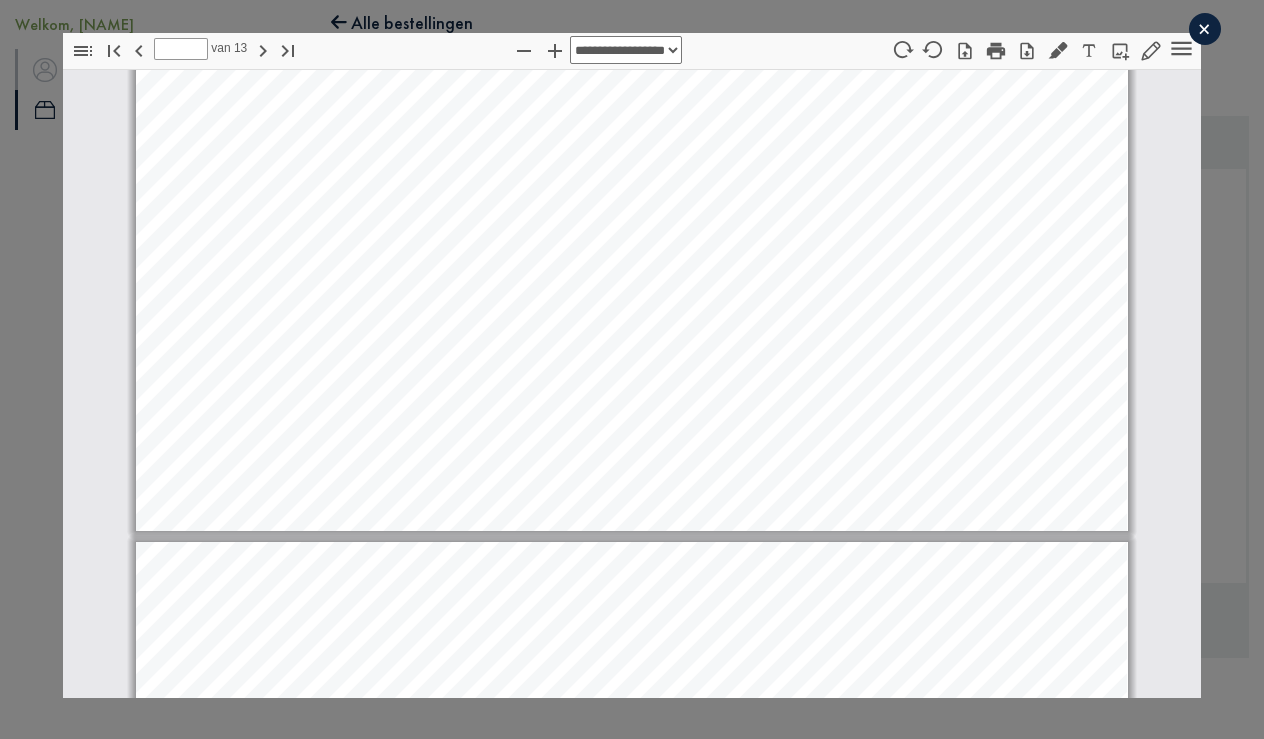 scroll, scrollTop: 649, scrollLeft: 0, axis: vertical 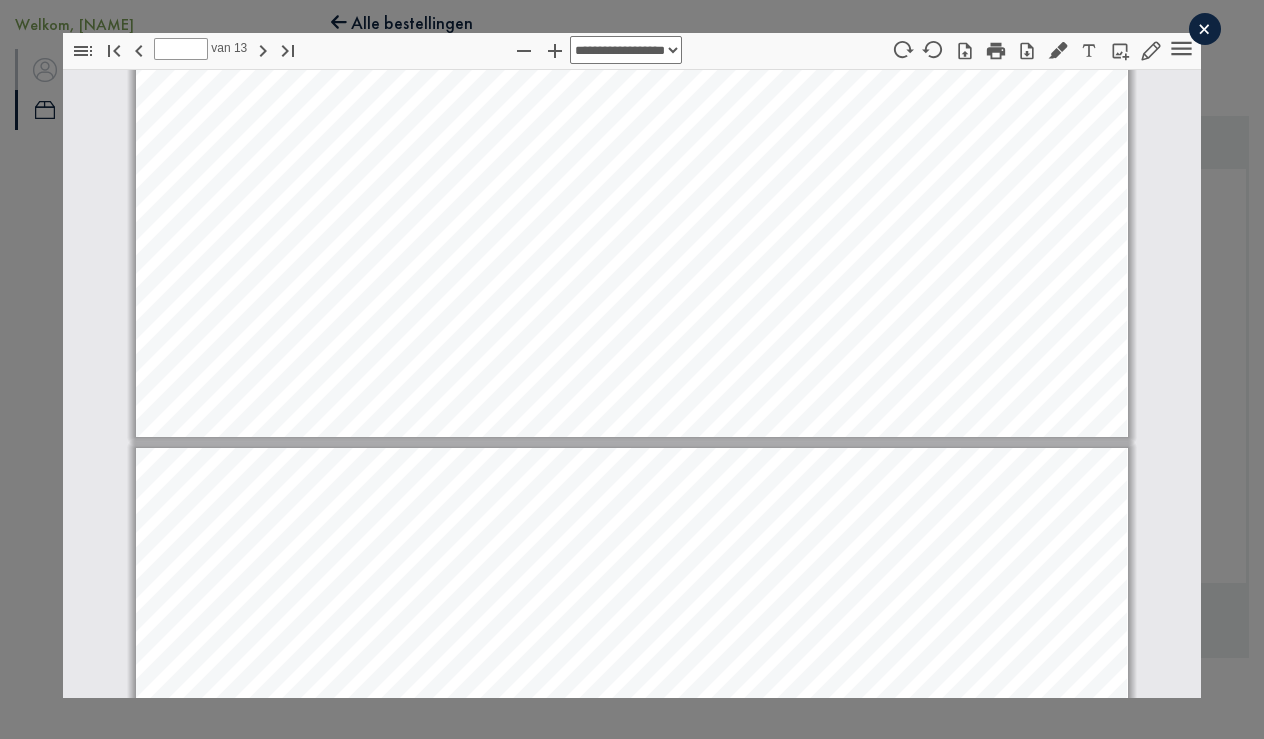 type on "*" 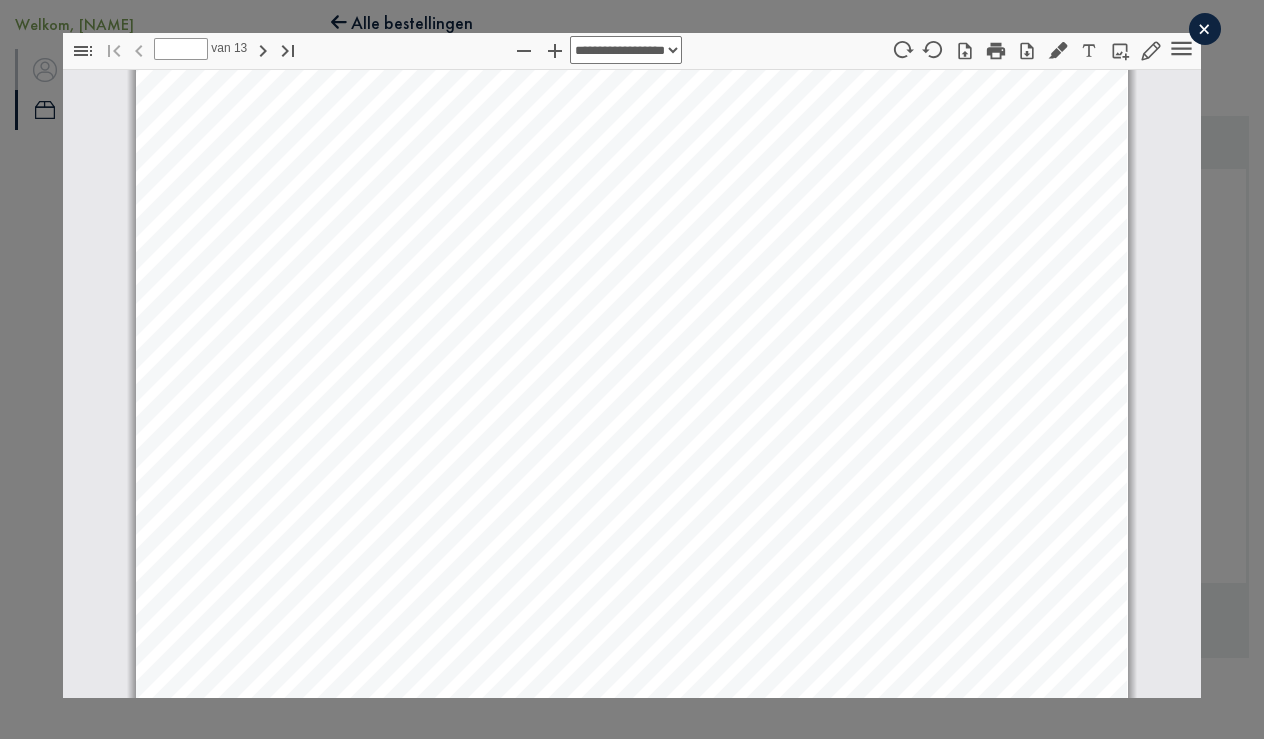 scroll, scrollTop: 0, scrollLeft: 0, axis: both 